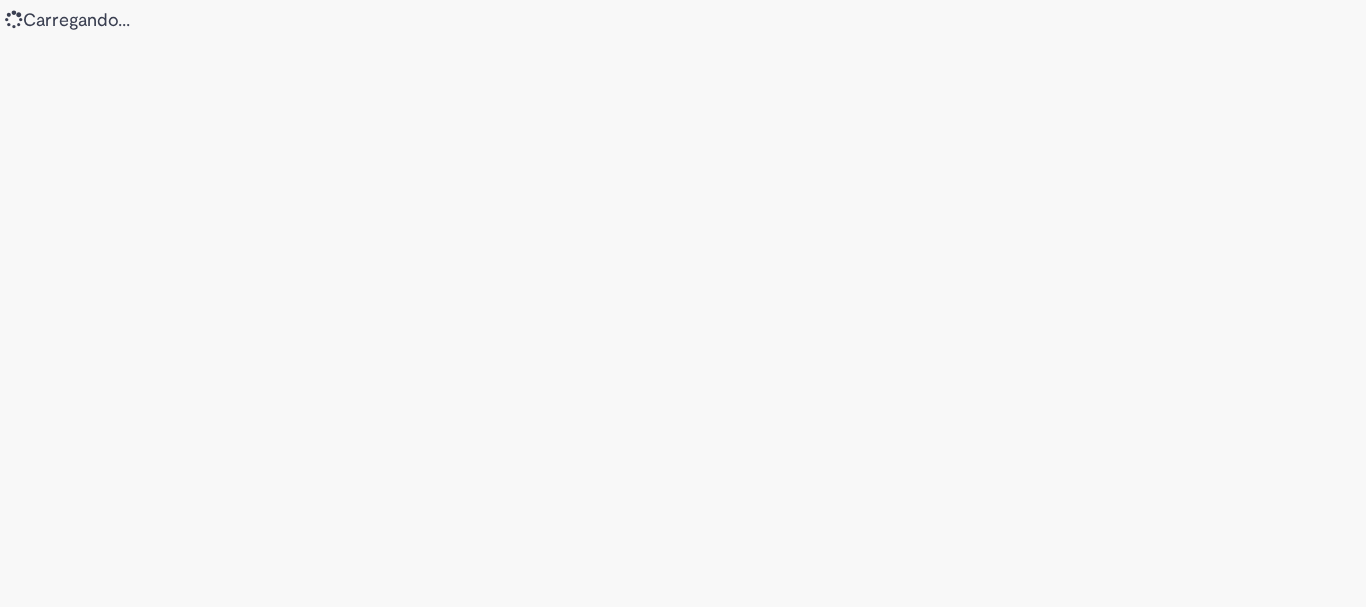 scroll, scrollTop: 0, scrollLeft: 0, axis: both 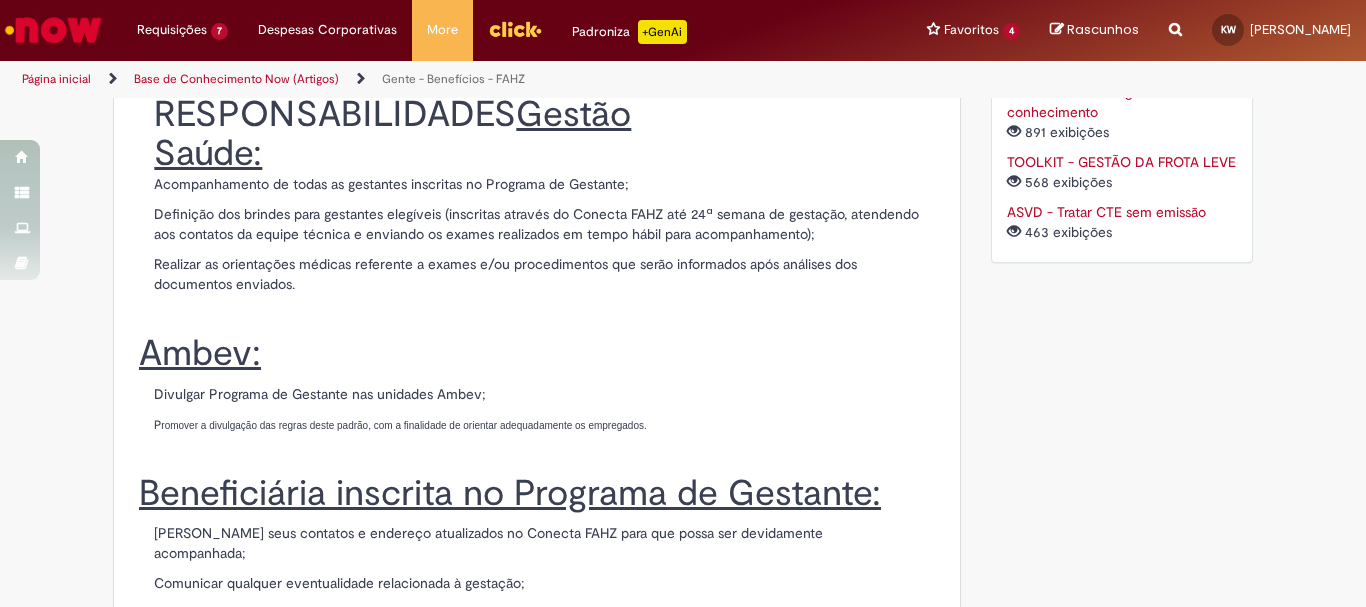 drag, startPoint x: 323, startPoint y: 428, endPoint x: 307, endPoint y: 433, distance: 16.763054 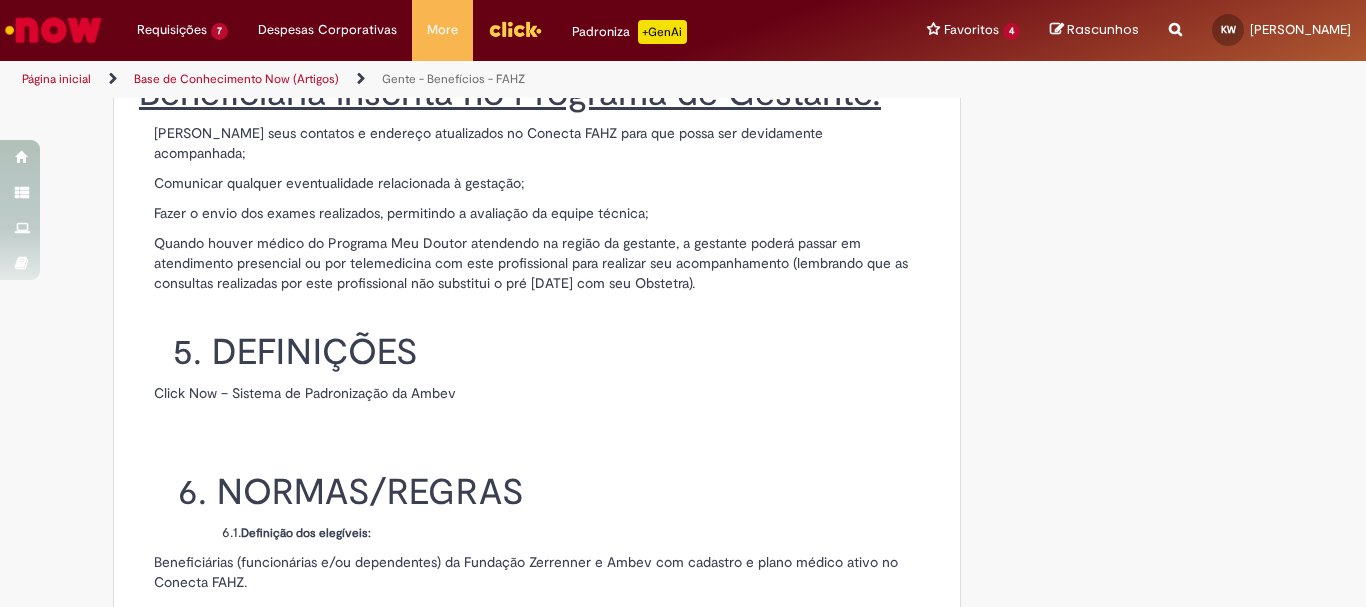 scroll, scrollTop: 1573, scrollLeft: 0, axis: vertical 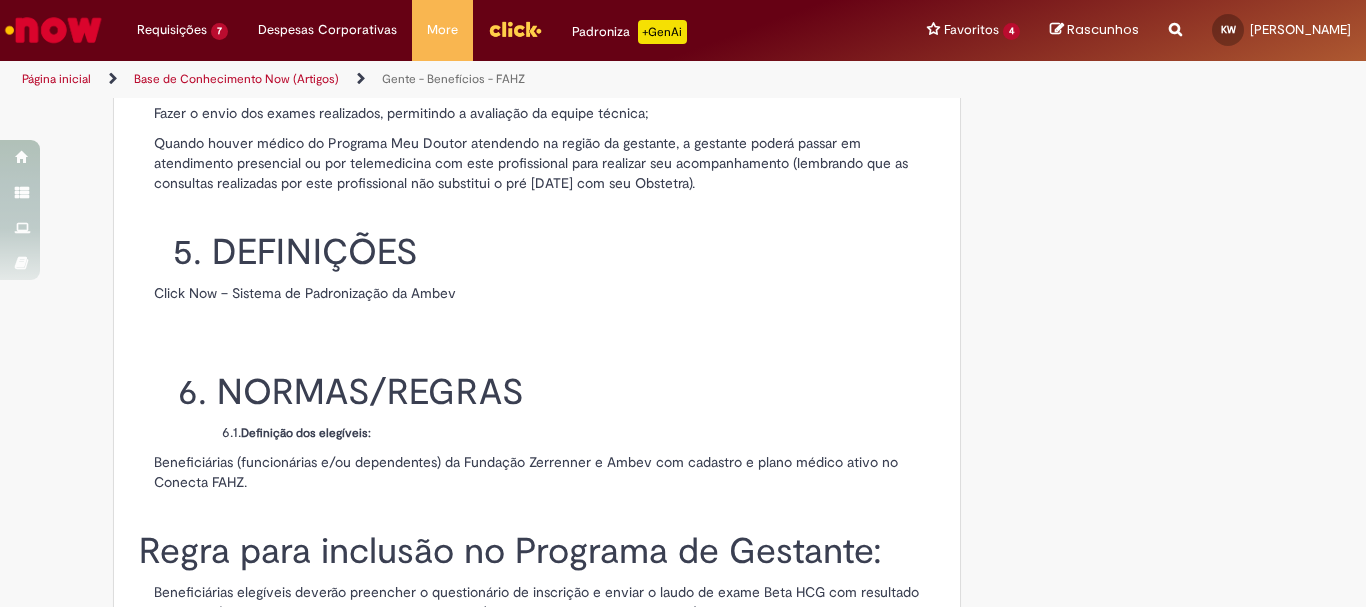 click on "Click Now – Sistema de Padronização da Ambev" at bounding box center [544, 293] 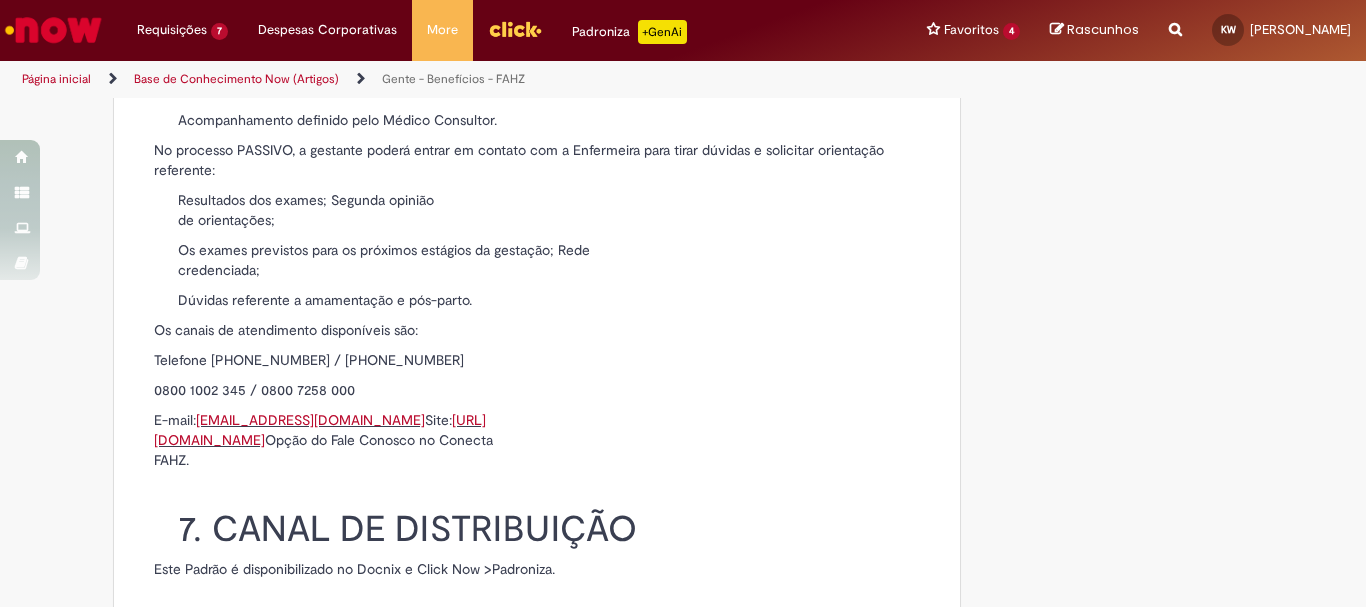 scroll, scrollTop: 3173, scrollLeft: 0, axis: vertical 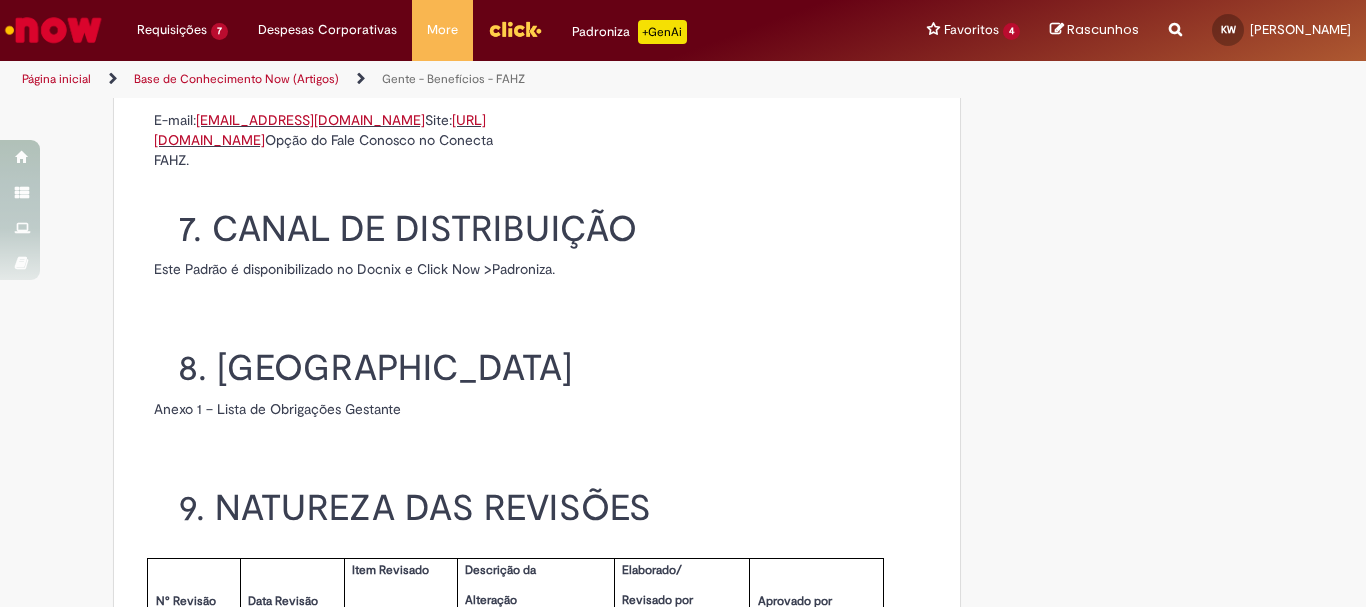click on "Anexo 1 – Lista de Obrigações Gestante" at bounding box center [544, 409] 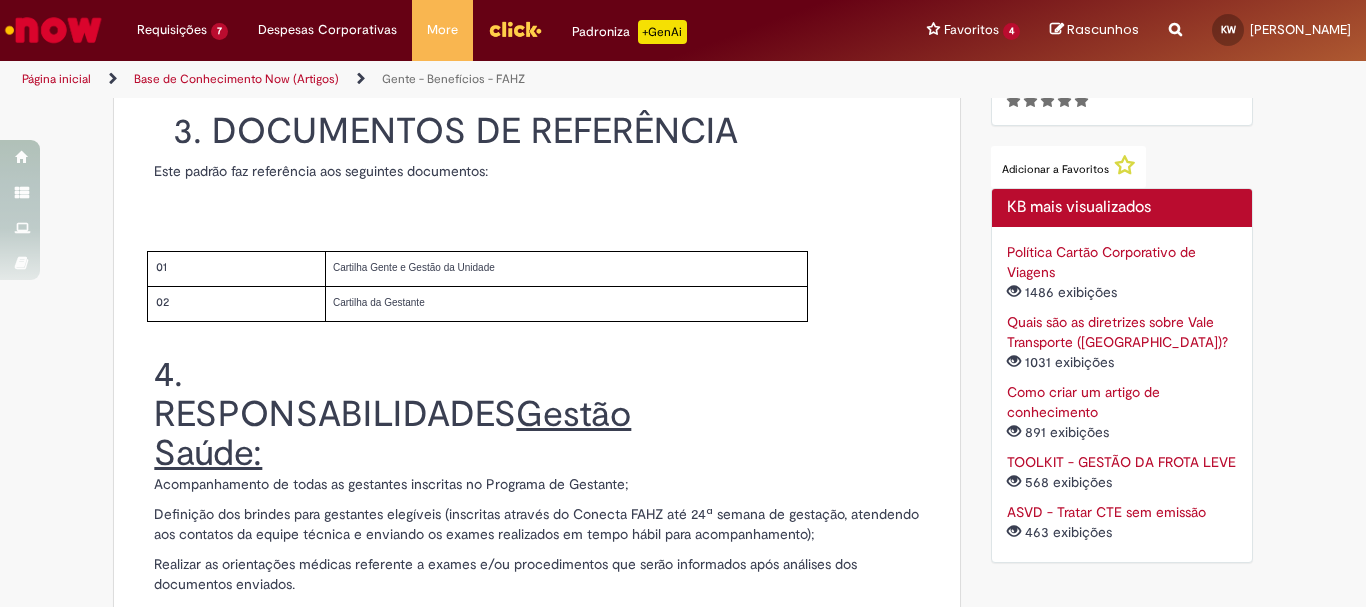 scroll, scrollTop: 273, scrollLeft: 0, axis: vertical 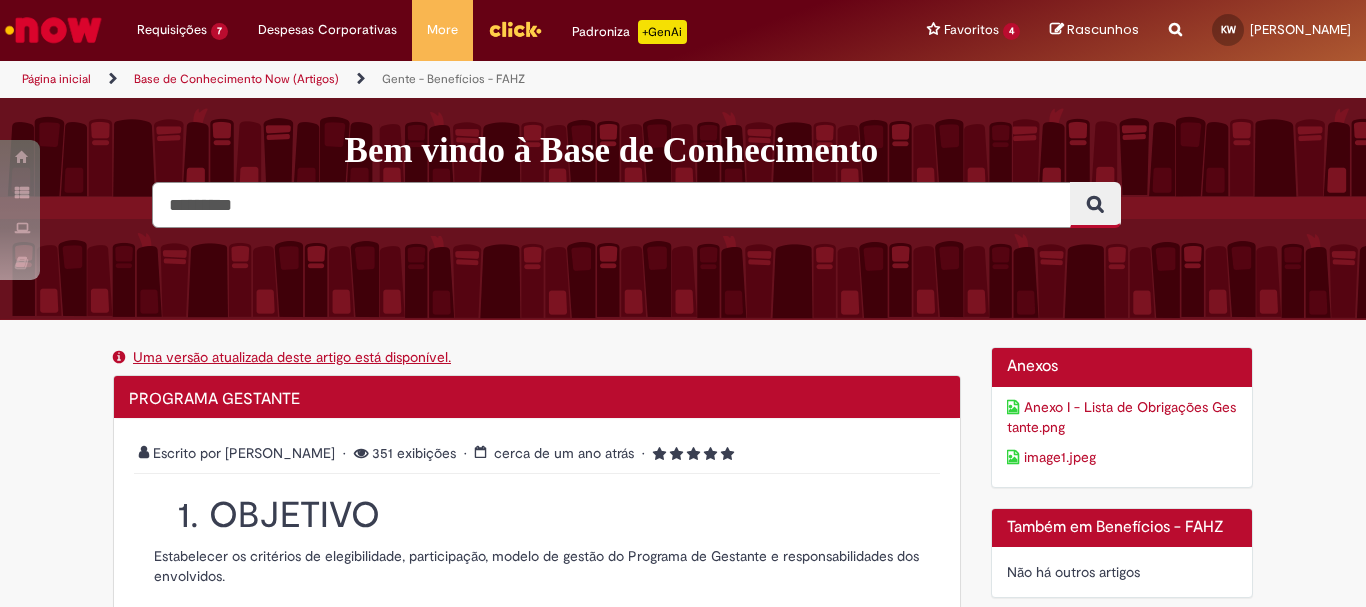 drag, startPoint x: 280, startPoint y: 210, endPoint x: 281, endPoint y: 223, distance: 13.038404 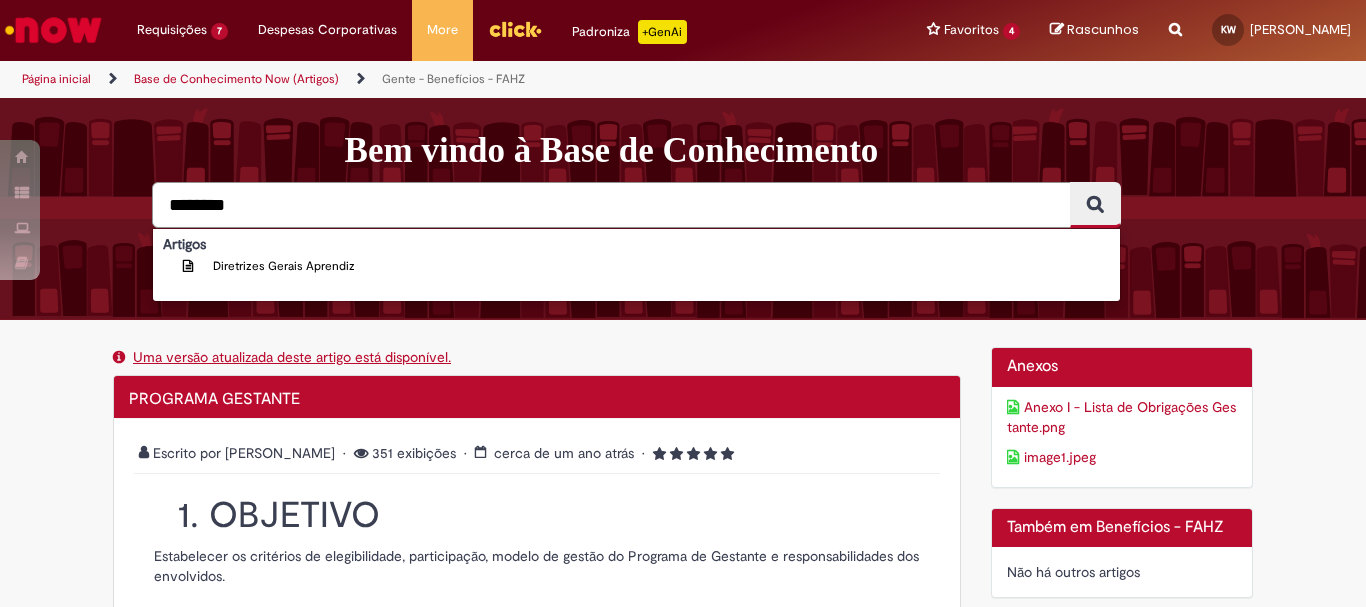type on "********" 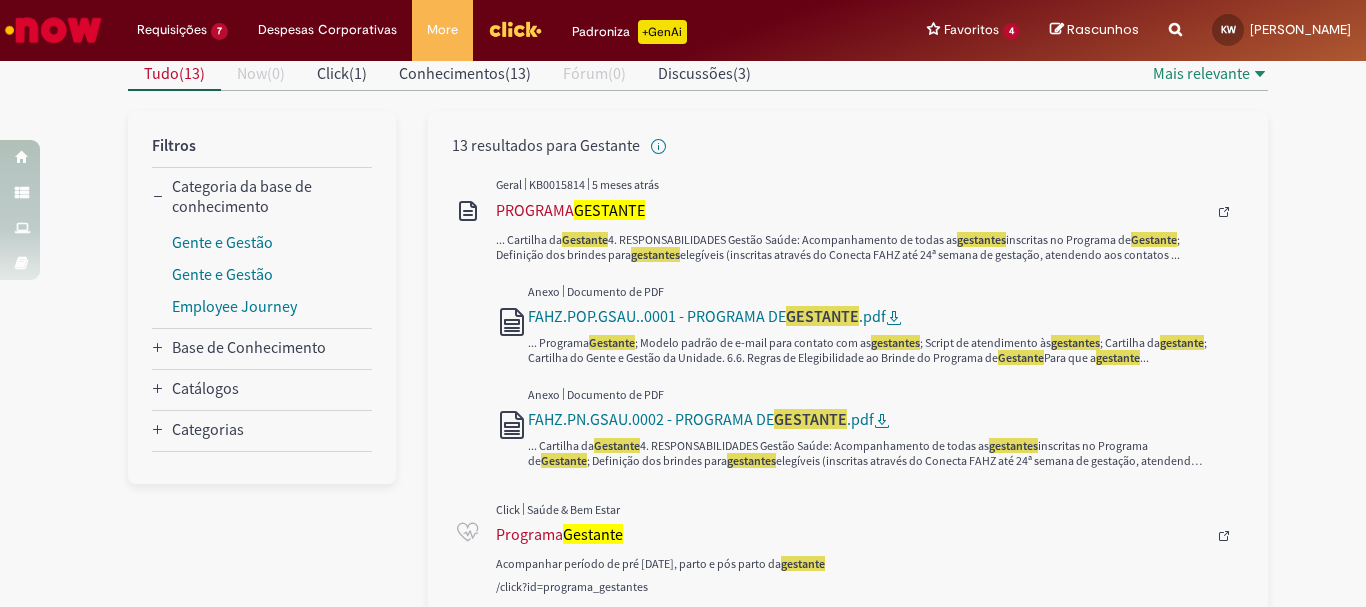 scroll, scrollTop: 400, scrollLeft: 0, axis: vertical 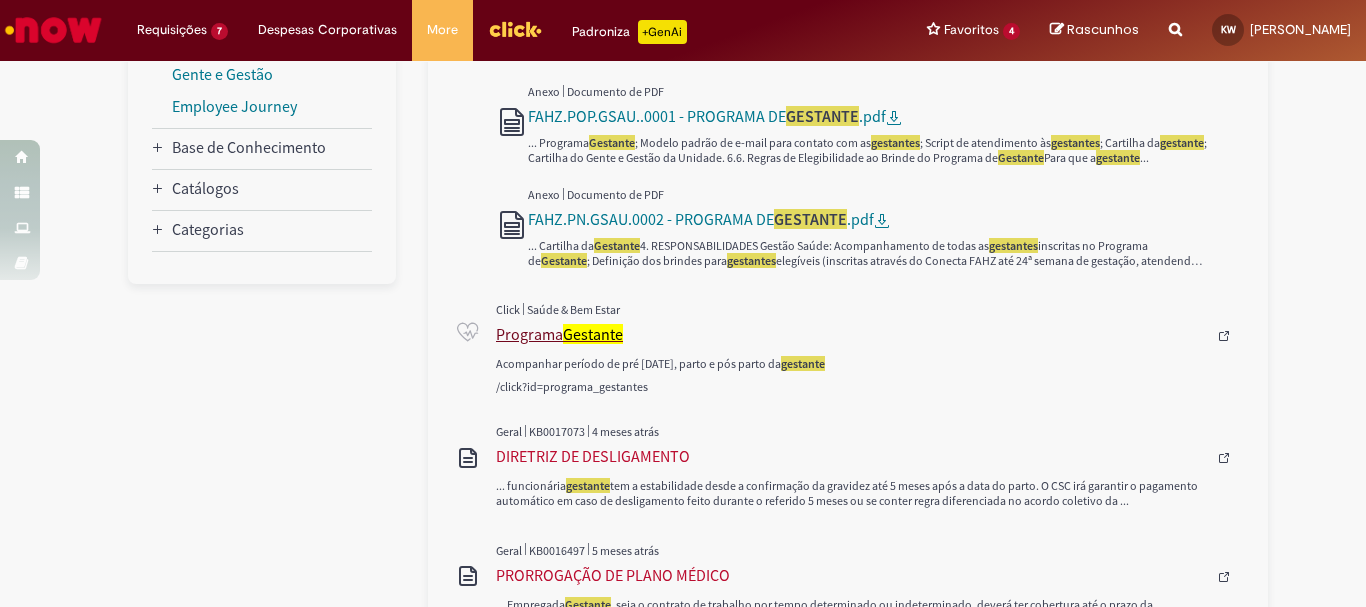 click on "Programa  Gestante" at bounding box center (851, 334) 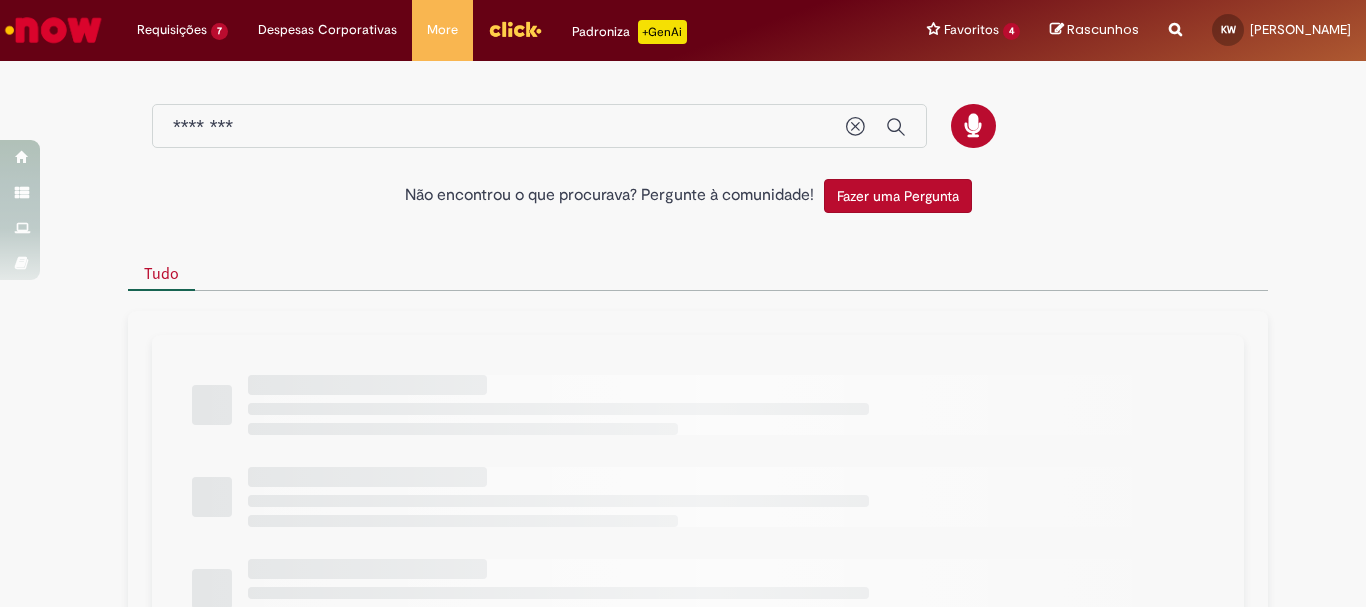 scroll, scrollTop: 0, scrollLeft: 0, axis: both 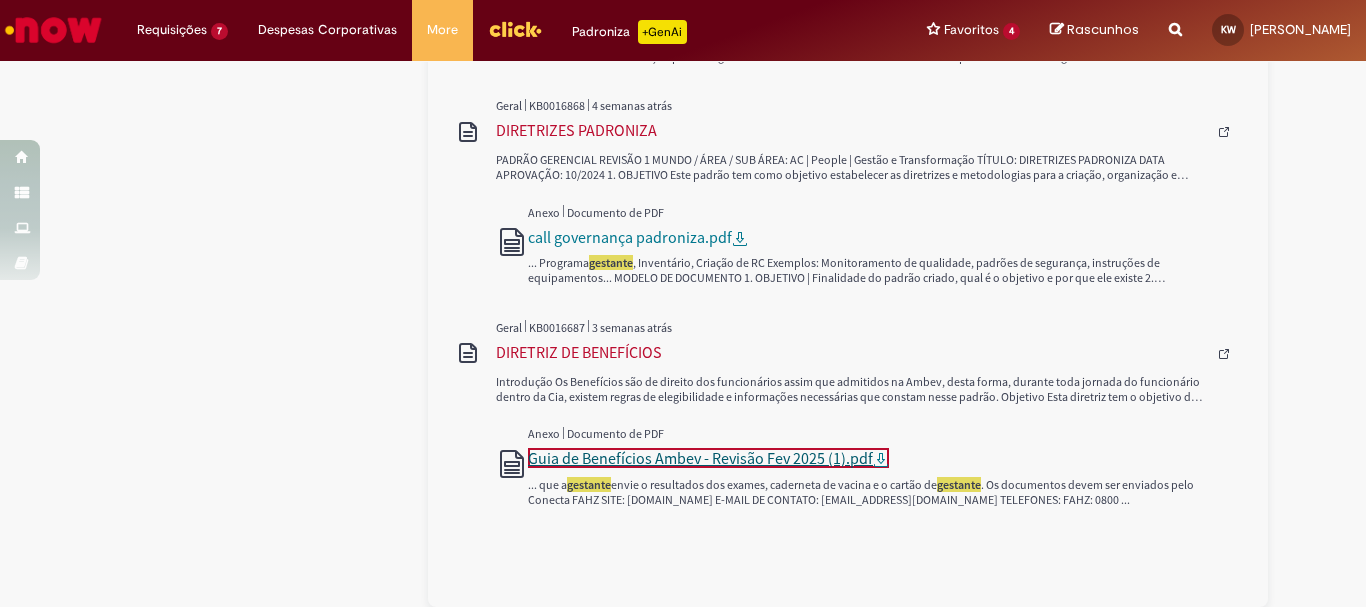 click on "Guia de Benefícios Ambev - Revisão Fev 2025 (1).pdf" at bounding box center (700, 458) 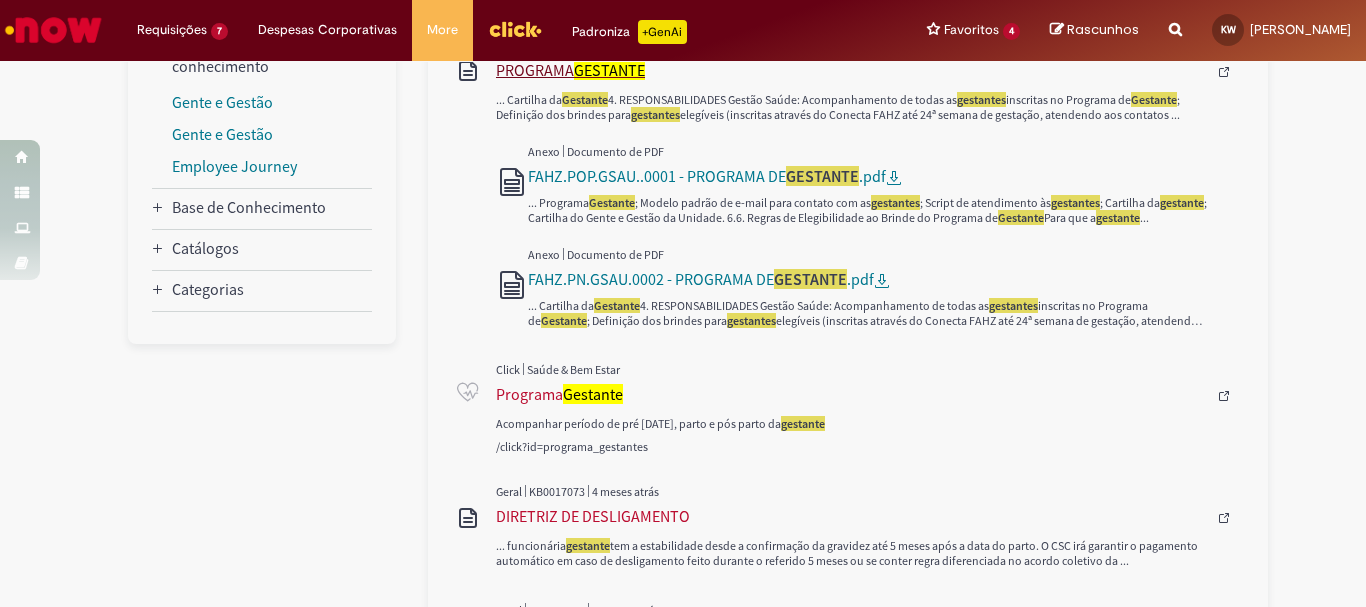 scroll, scrollTop: 0, scrollLeft: 0, axis: both 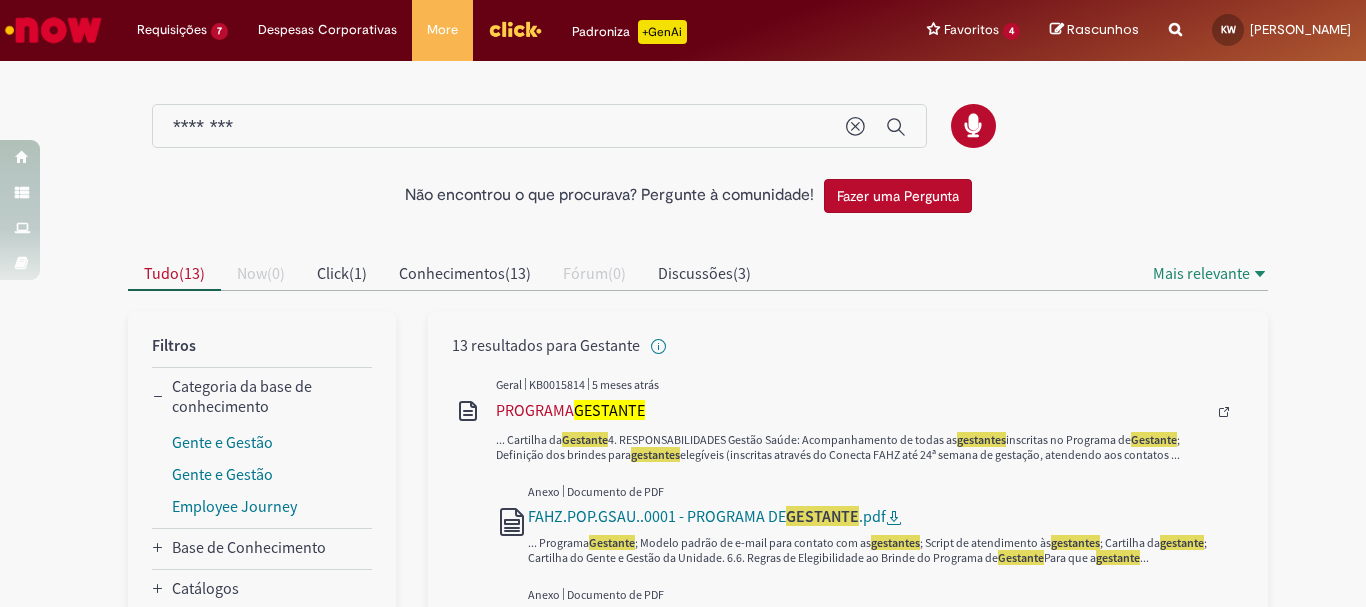 click on "********" at bounding box center [499, 127] 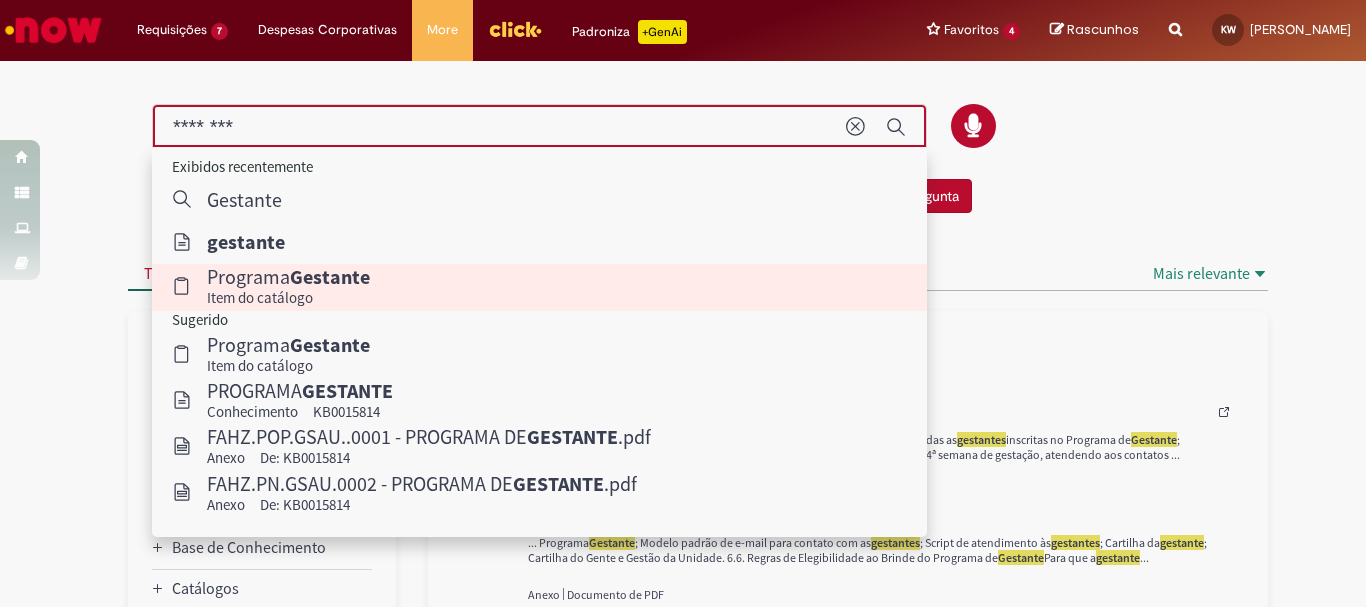 type 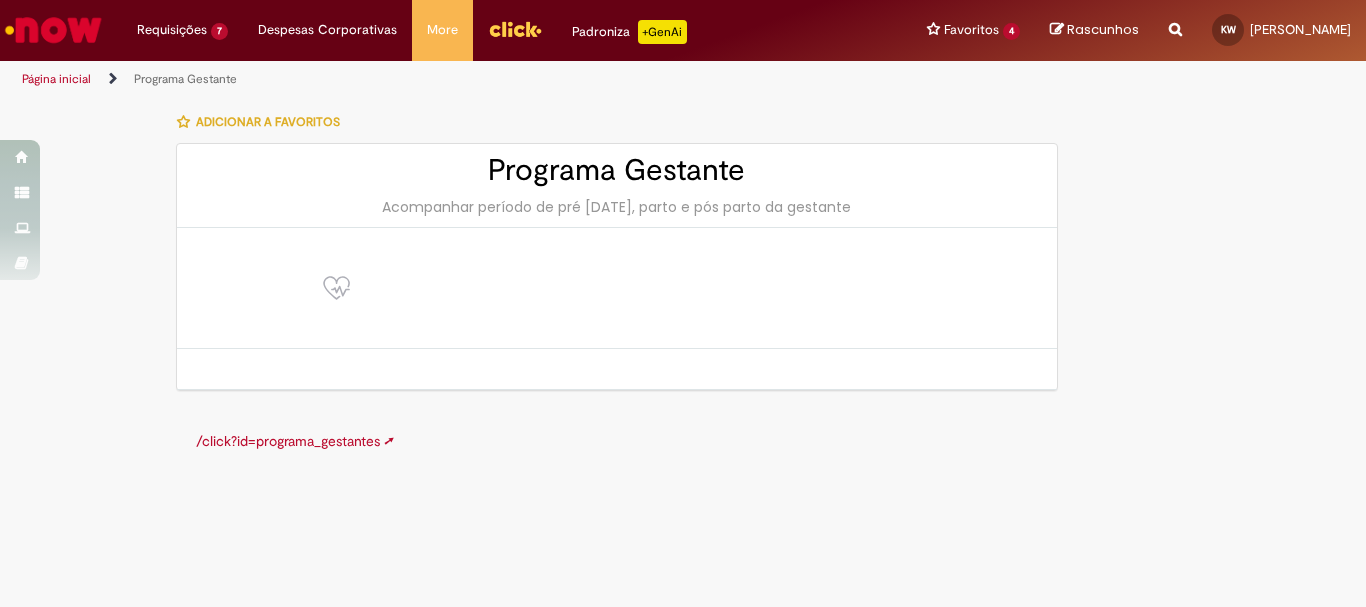 click on "Acompanhar período de pré natal, parto e pós parto da gestante" at bounding box center [617, 207] 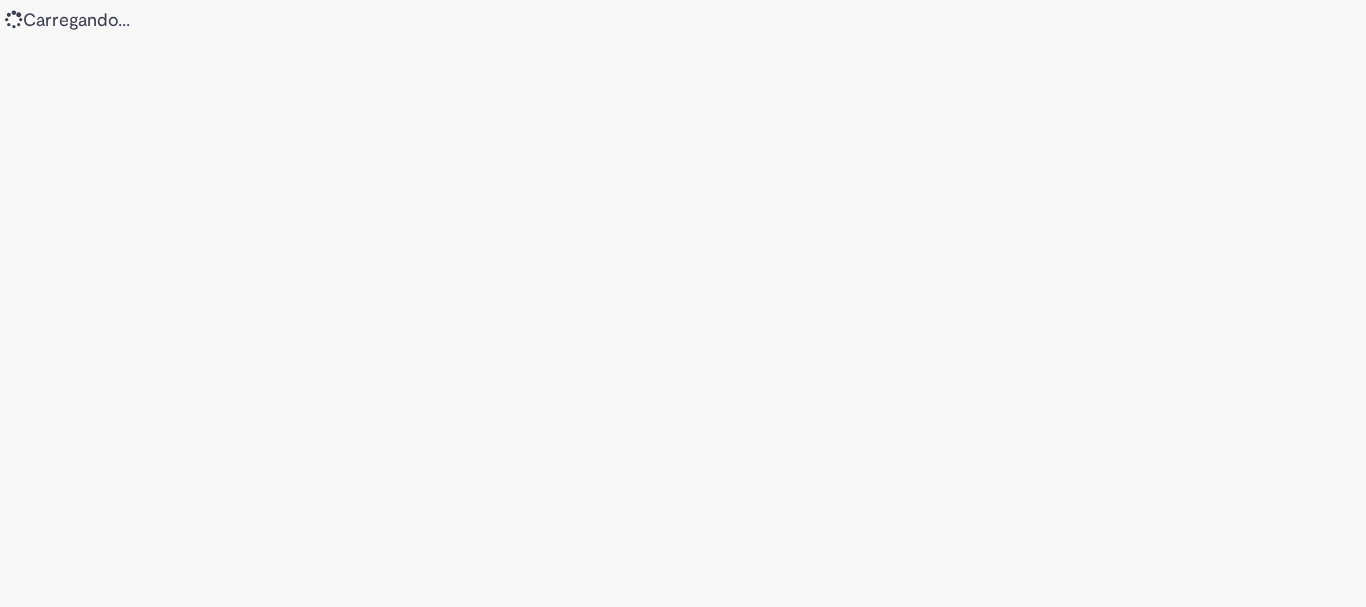 scroll, scrollTop: 0, scrollLeft: 0, axis: both 